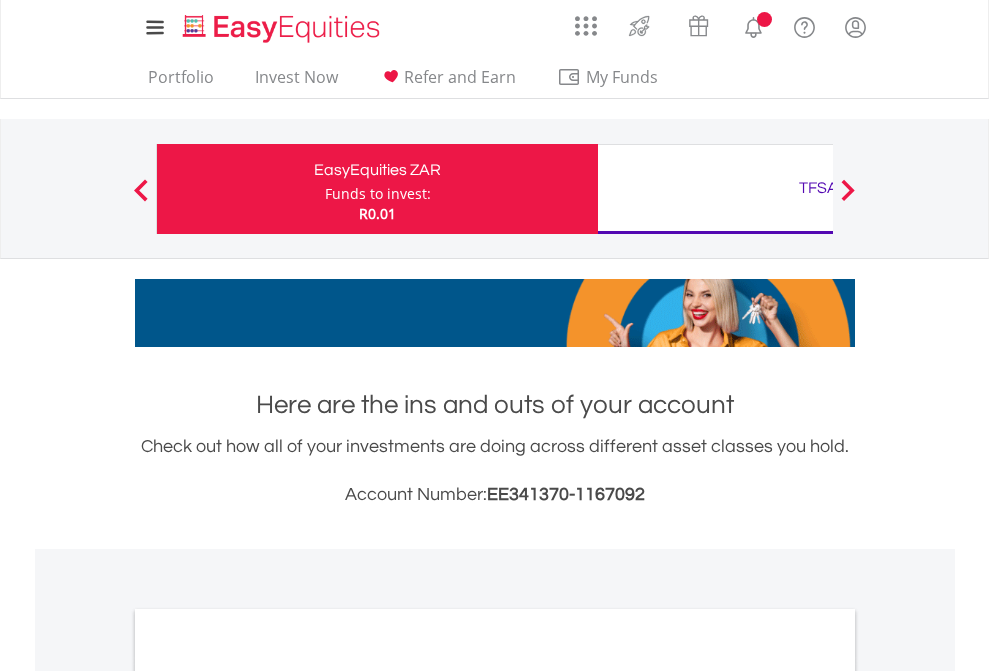 scroll, scrollTop: 0, scrollLeft: 0, axis: both 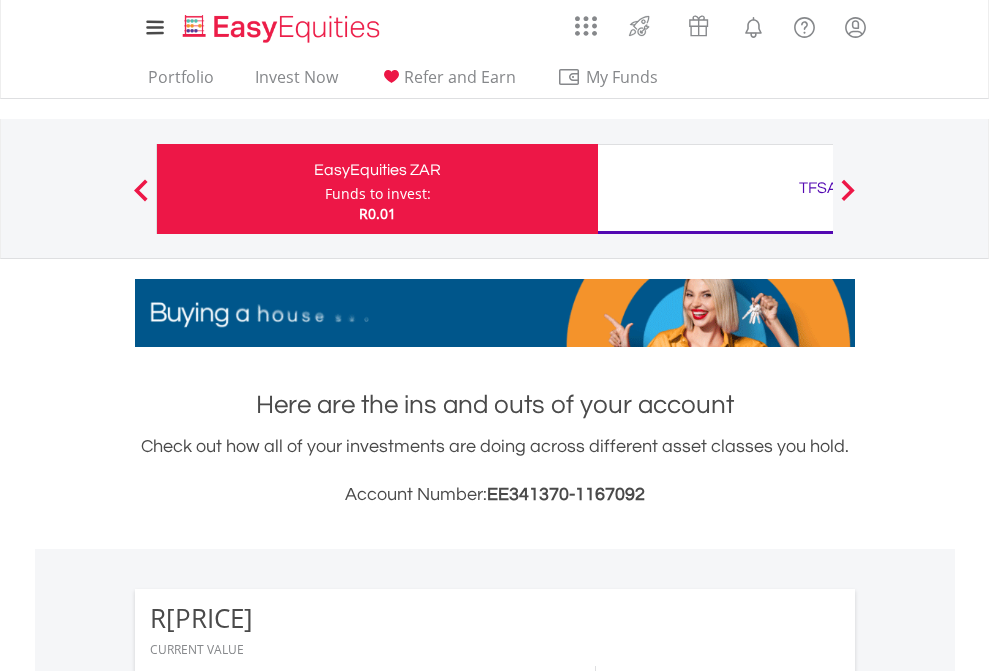 click on "Funds to invest:" at bounding box center [378, 194] 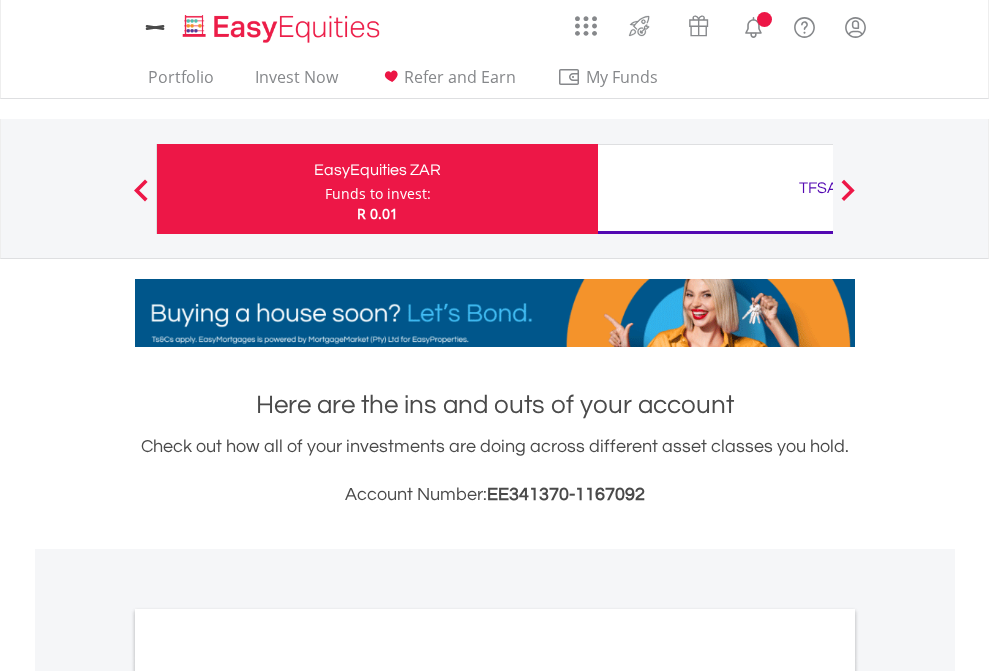 scroll, scrollTop: 0, scrollLeft: 0, axis: both 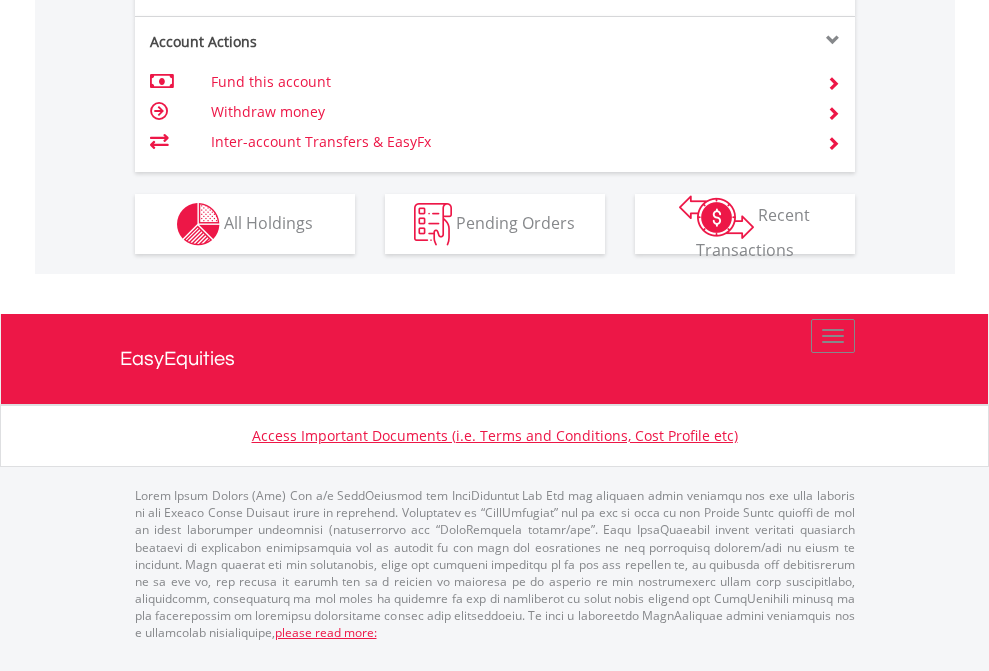 click on "Investment types" at bounding box center (706, -337) 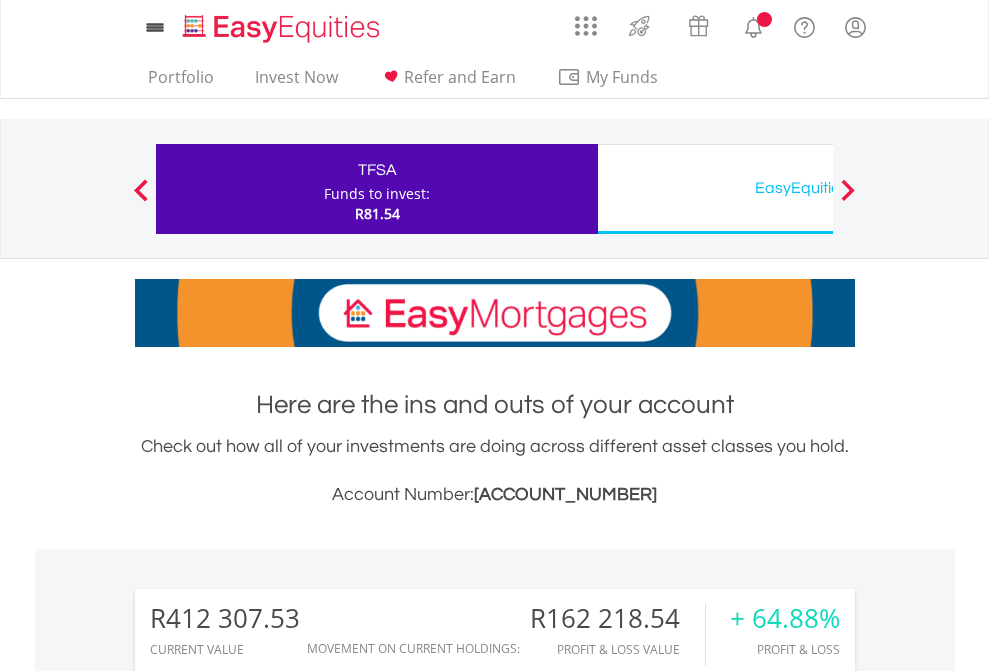 scroll, scrollTop: 0, scrollLeft: 0, axis: both 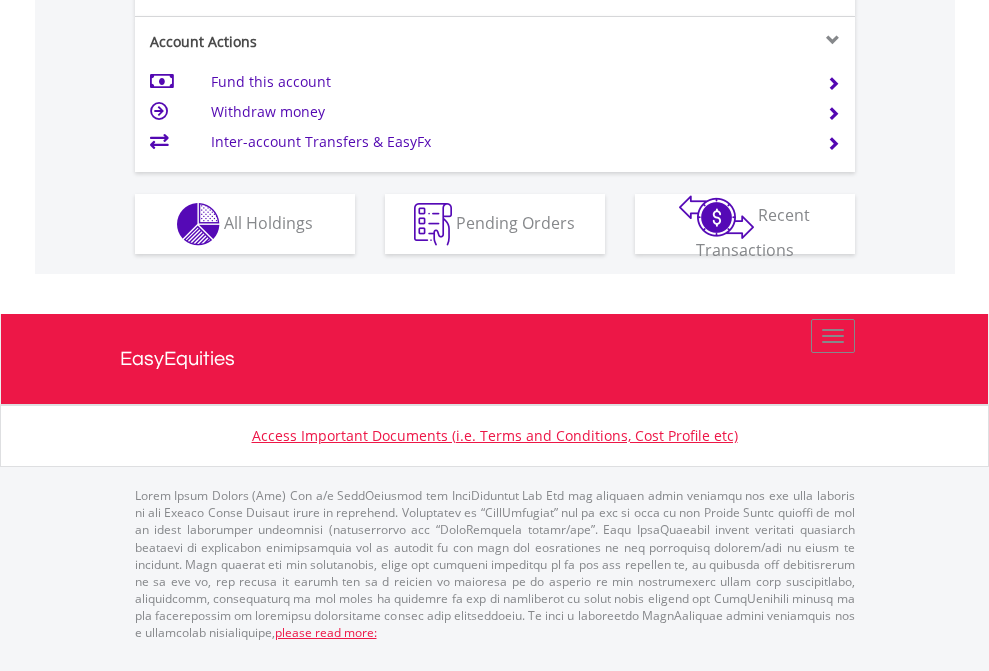 click on "Investment types" at bounding box center (706, -337) 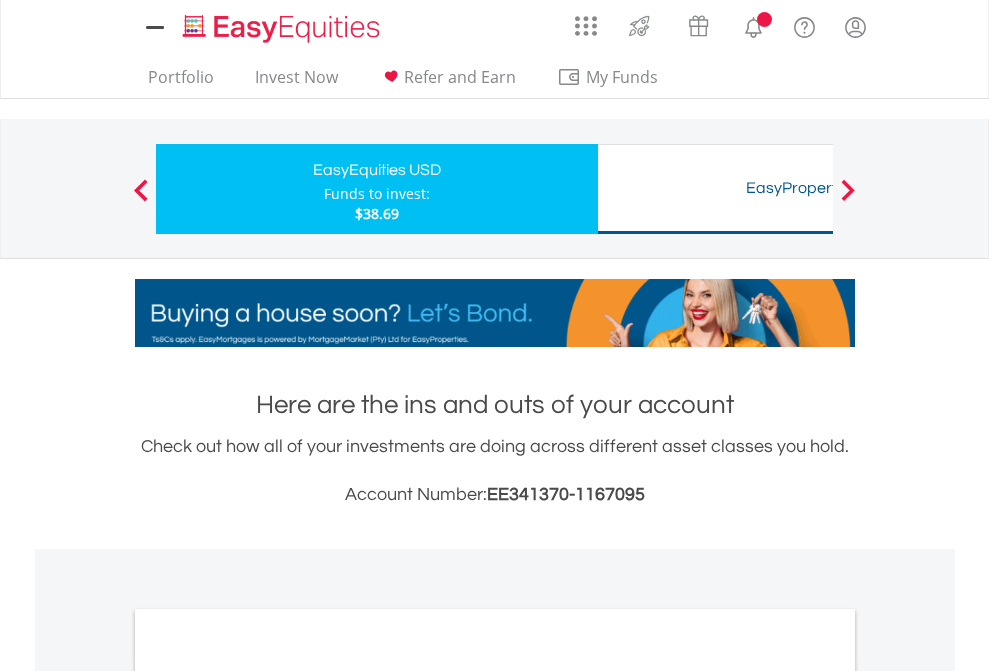 scroll, scrollTop: 0, scrollLeft: 0, axis: both 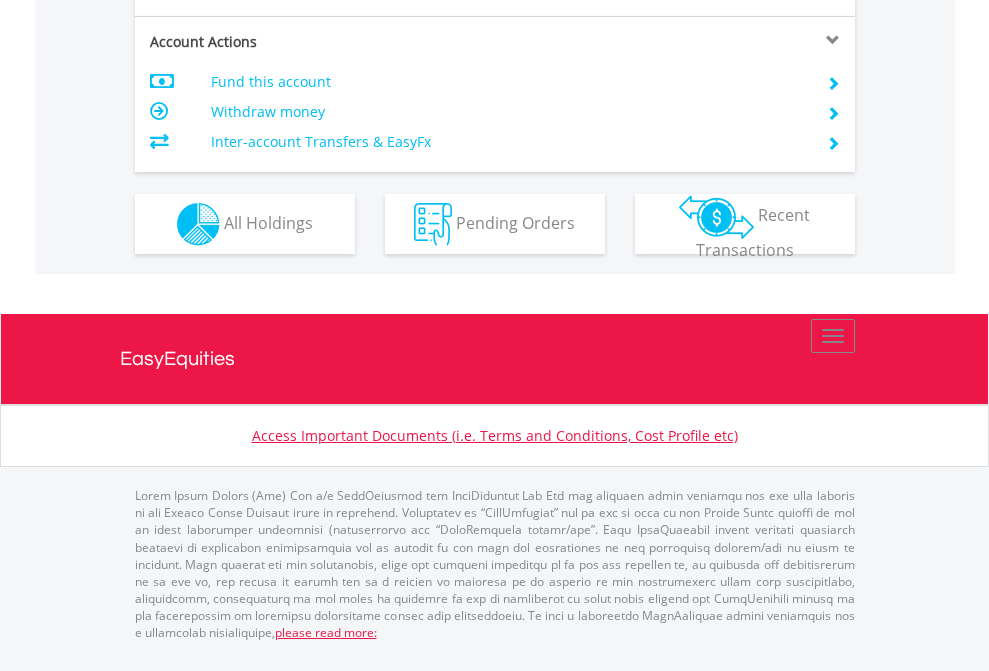 click on "Investment types" at bounding box center (706, -337) 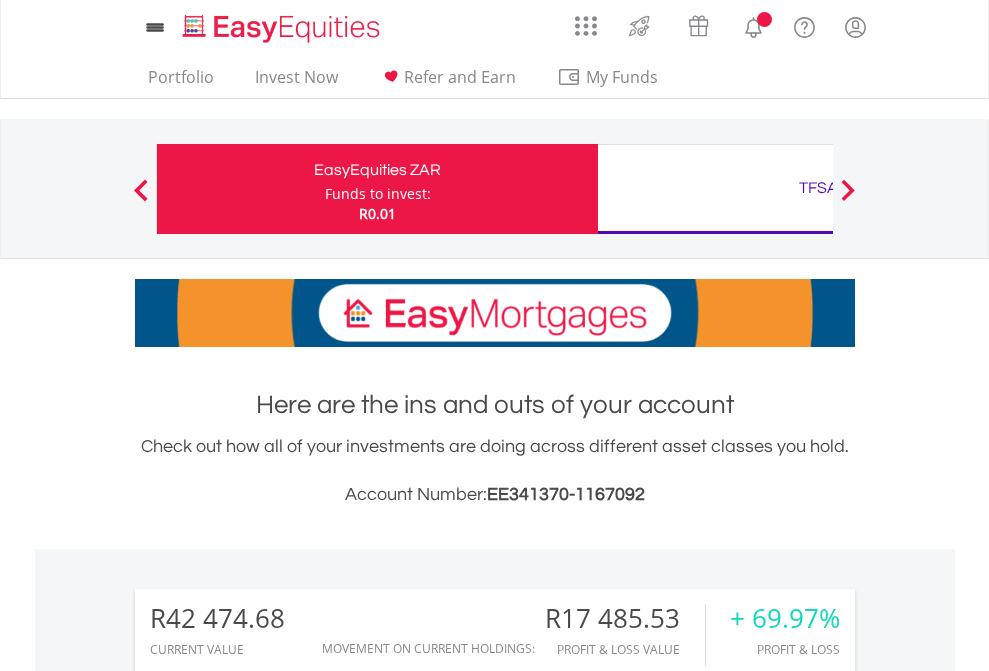 scroll, scrollTop: 0, scrollLeft: 0, axis: both 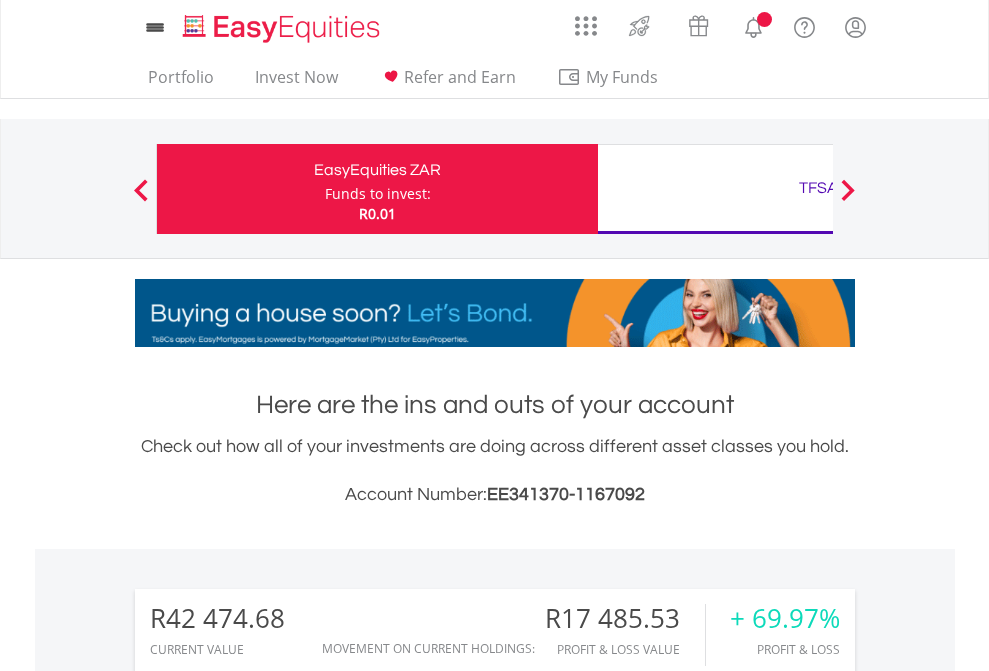 click on "All Holdings" at bounding box center (268, 1506) 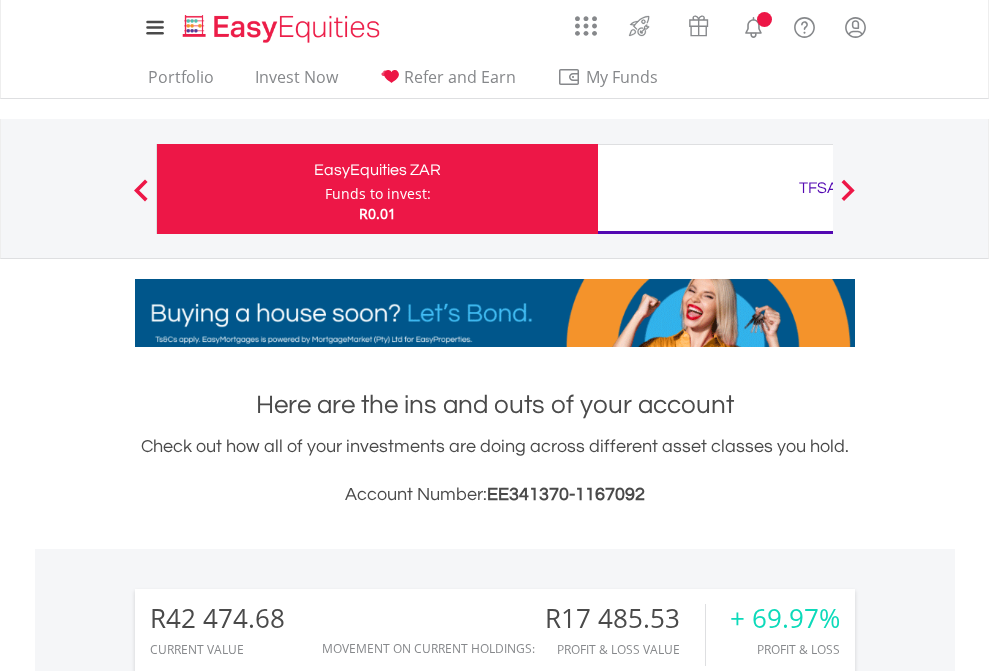 scroll, scrollTop: 1533, scrollLeft: 0, axis: vertical 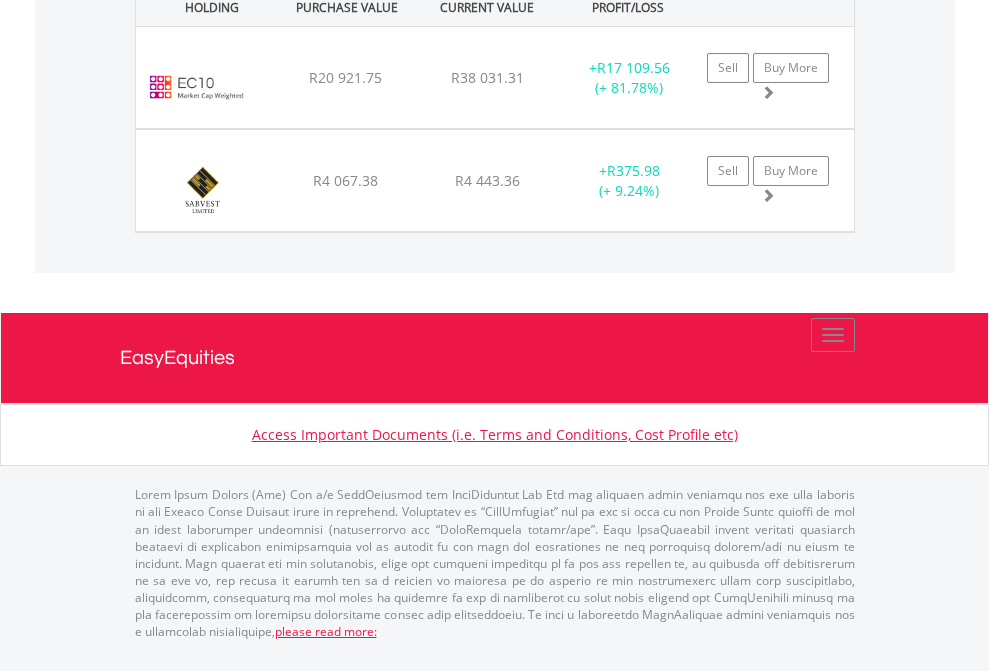 click on "TFSA" at bounding box center [818, -1482] 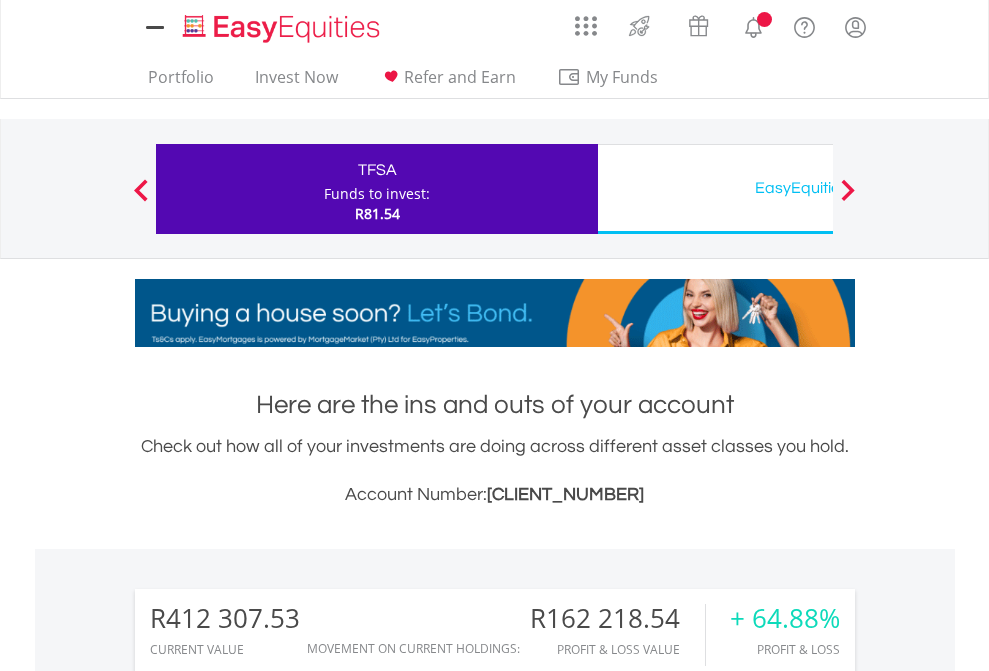 scroll, scrollTop: 1573, scrollLeft: 0, axis: vertical 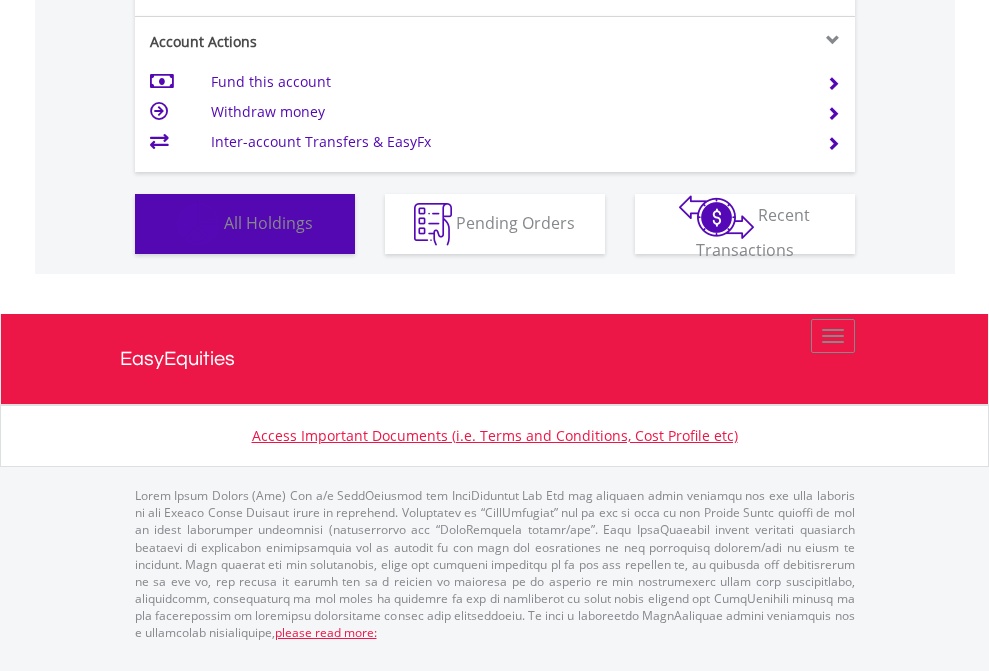 click on "All Holdings" at bounding box center [268, 222] 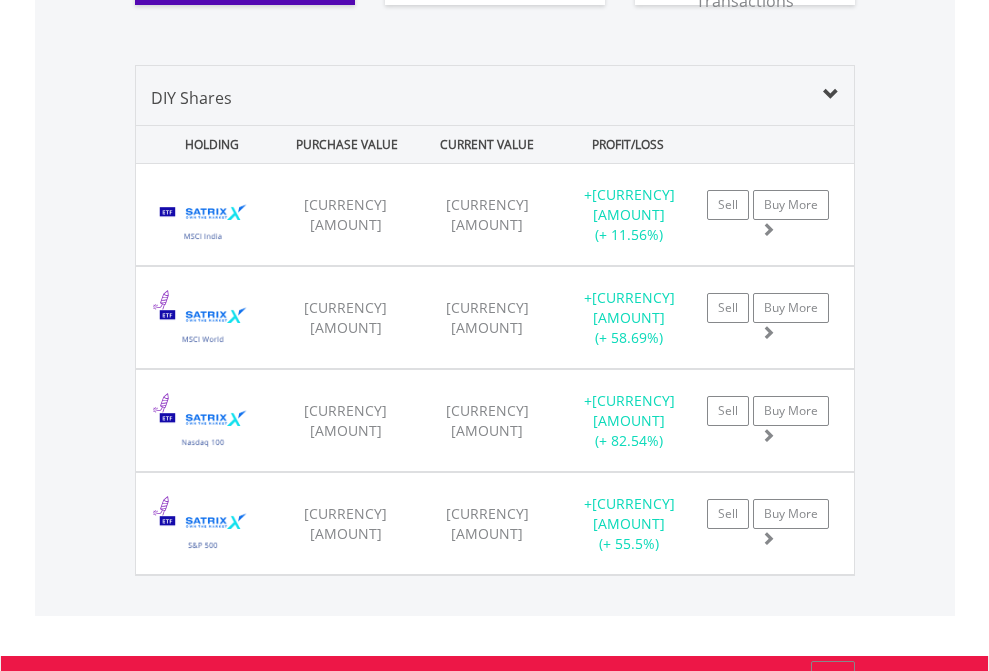 scroll, scrollTop: 2304, scrollLeft: 0, axis: vertical 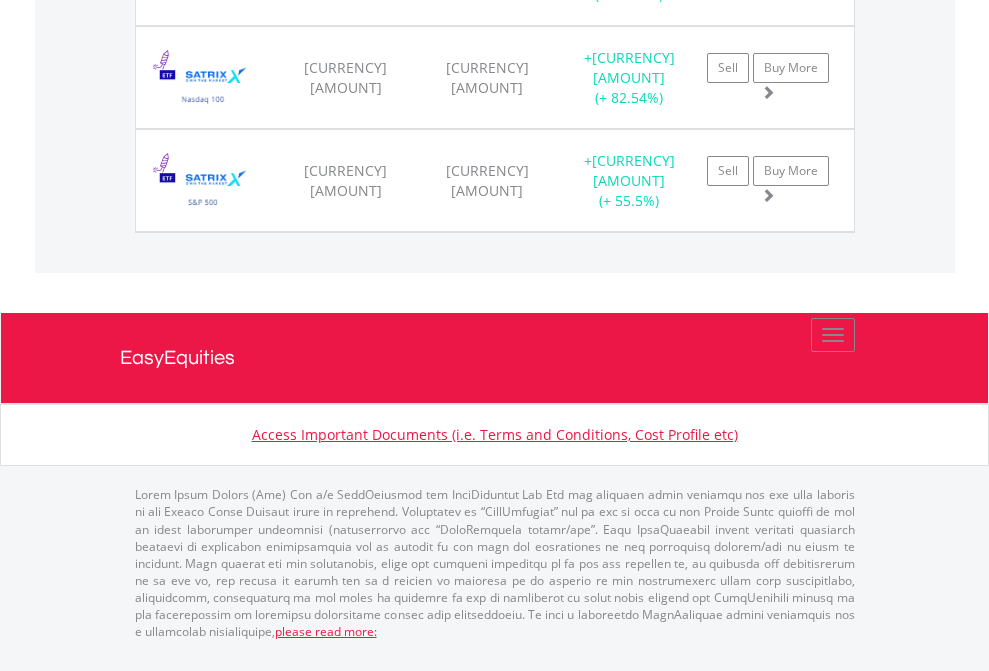 click on "EasyEquities USD" at bounding box center [818, -1728] 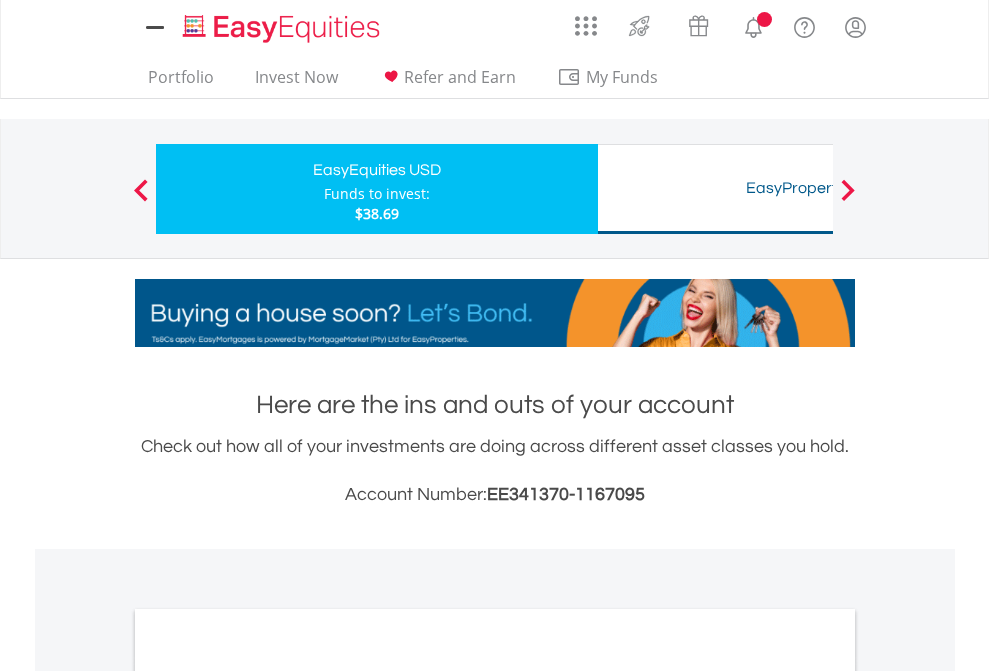 click on "All Holdings" at bounding box center [268, 1096] 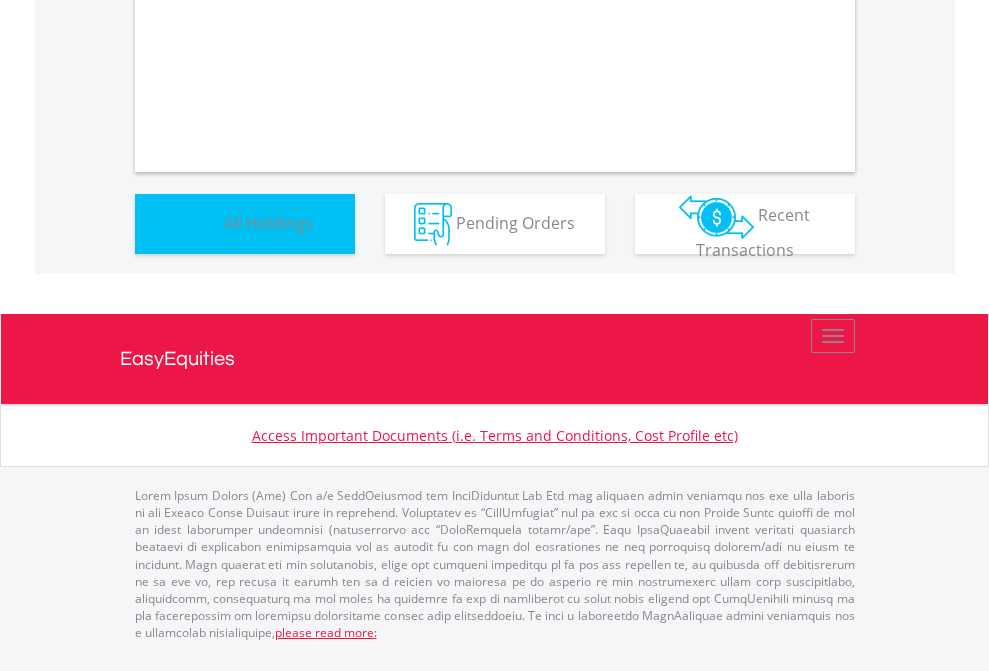 scroll, scrollTop: 1202, scrollLeft: 0, axis: vertical 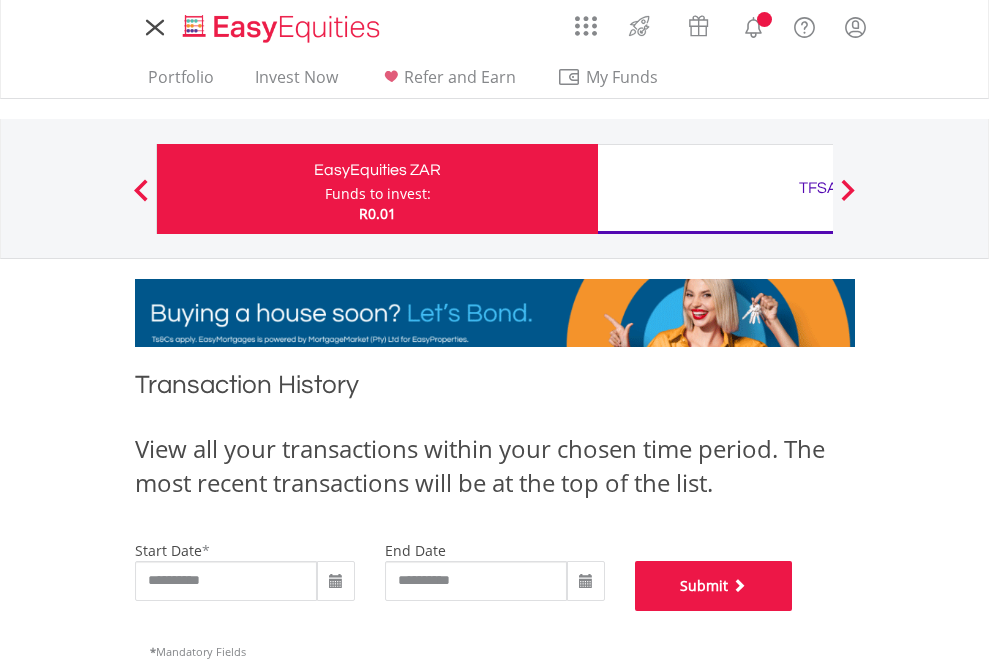 click on "Submit" at bounding box center (714, 586) 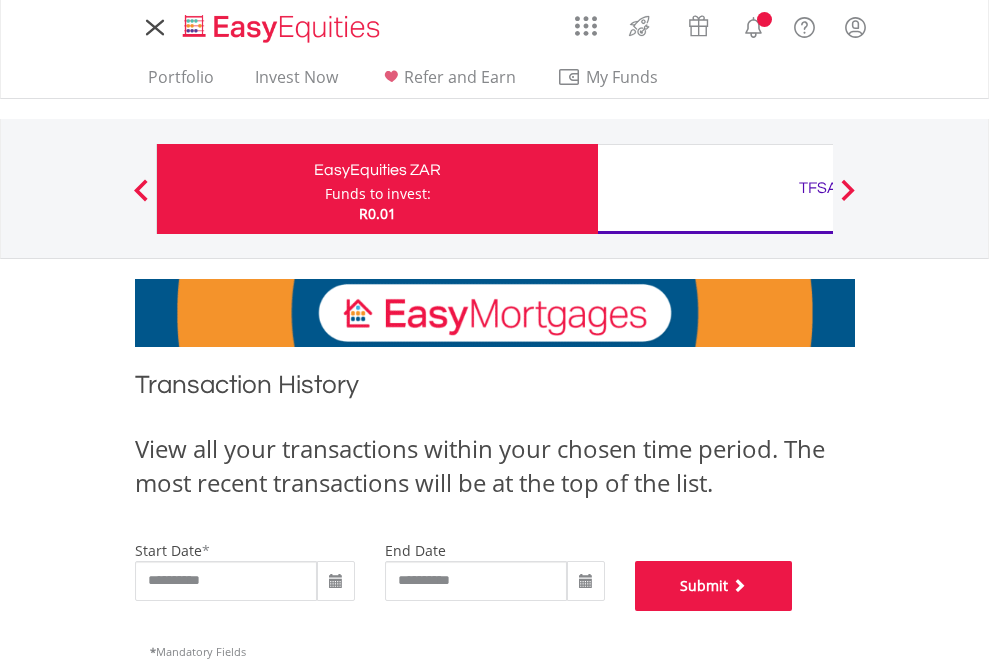 scroll, scrollTop: 811, scrollLeft: 0, axis: vertical 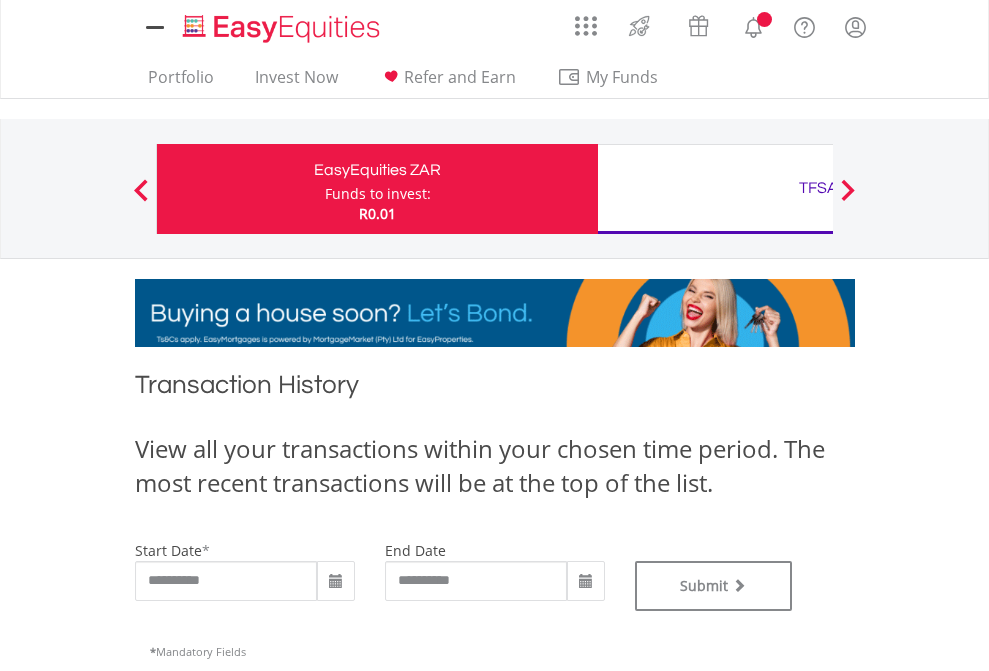 click on "TFSA" at bounding box center [818, 188] 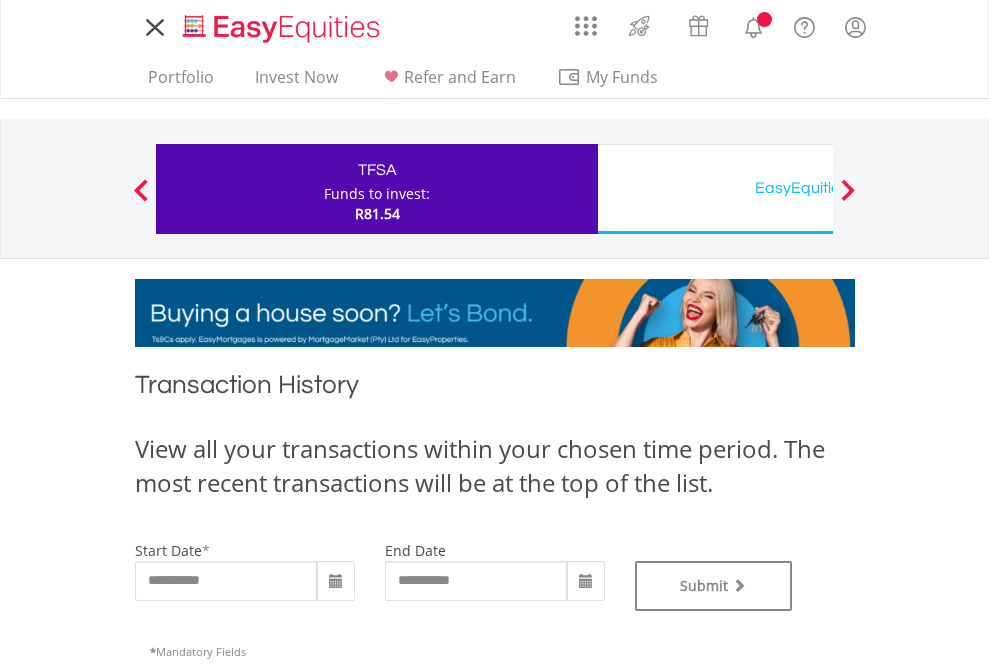 scroll, scrollTop: 0, scrollLeft: 0, axis: both 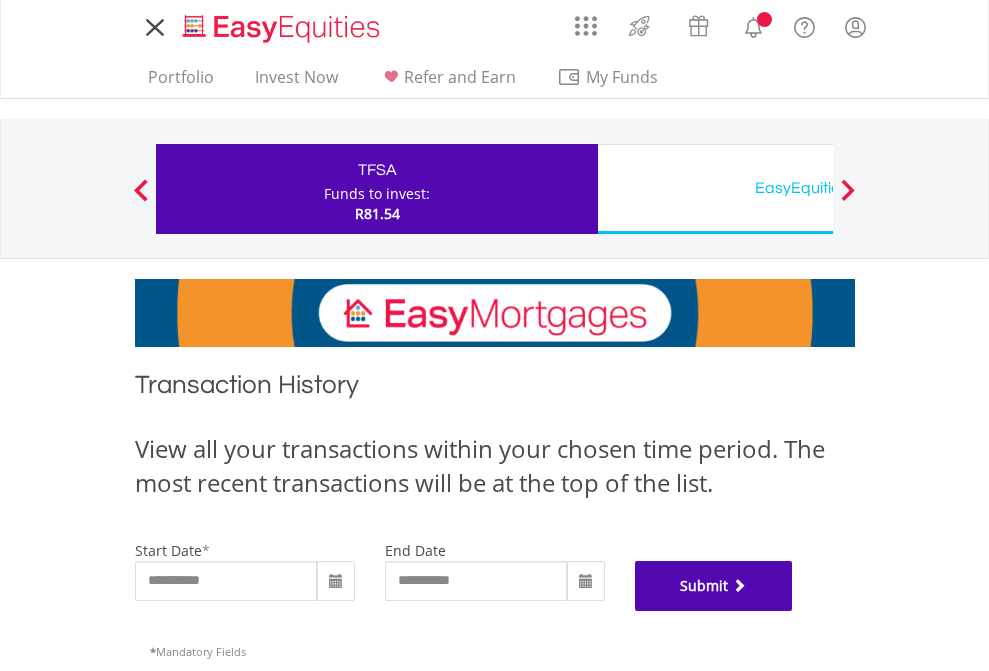 click on "Submit" at bounding box center [714, 586] 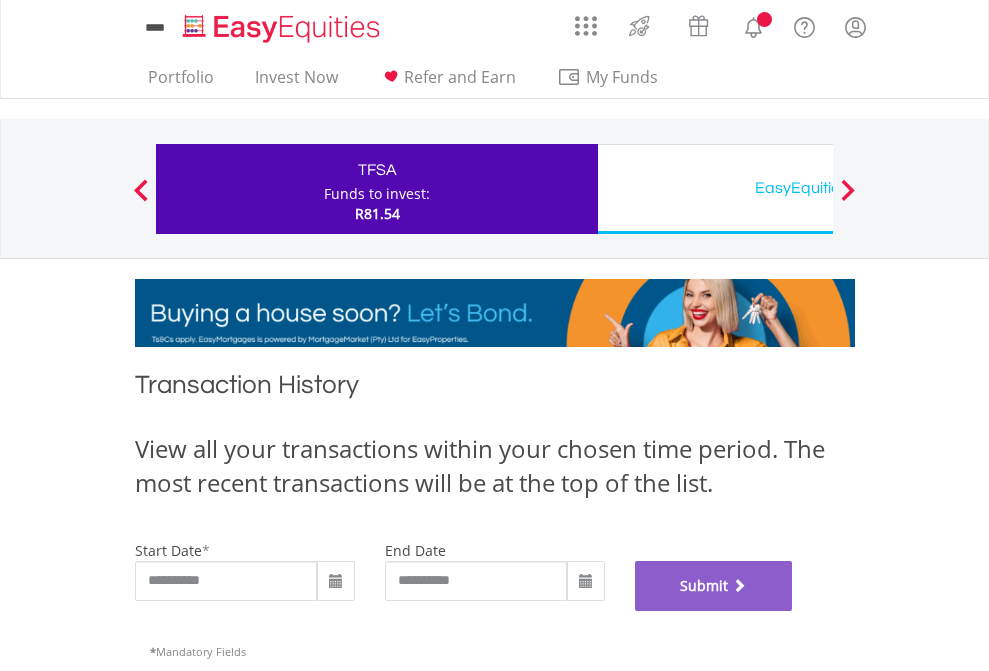 scroll, scrollTop: 811, scrollLeft: 0, axis: vertical 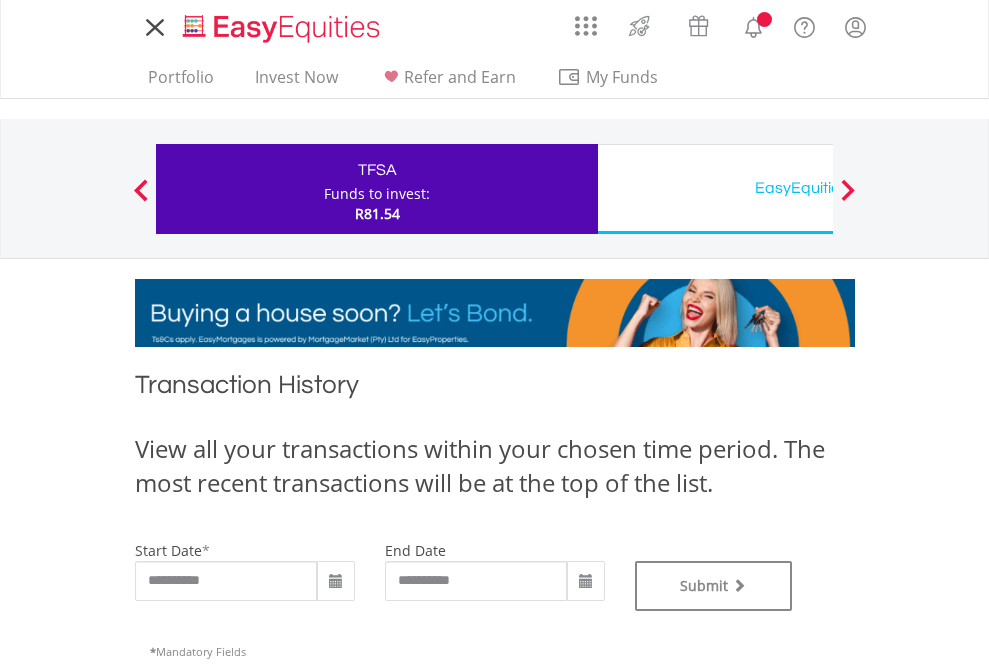 click on "EasyEquities USD" at bounding box center (818, 188) 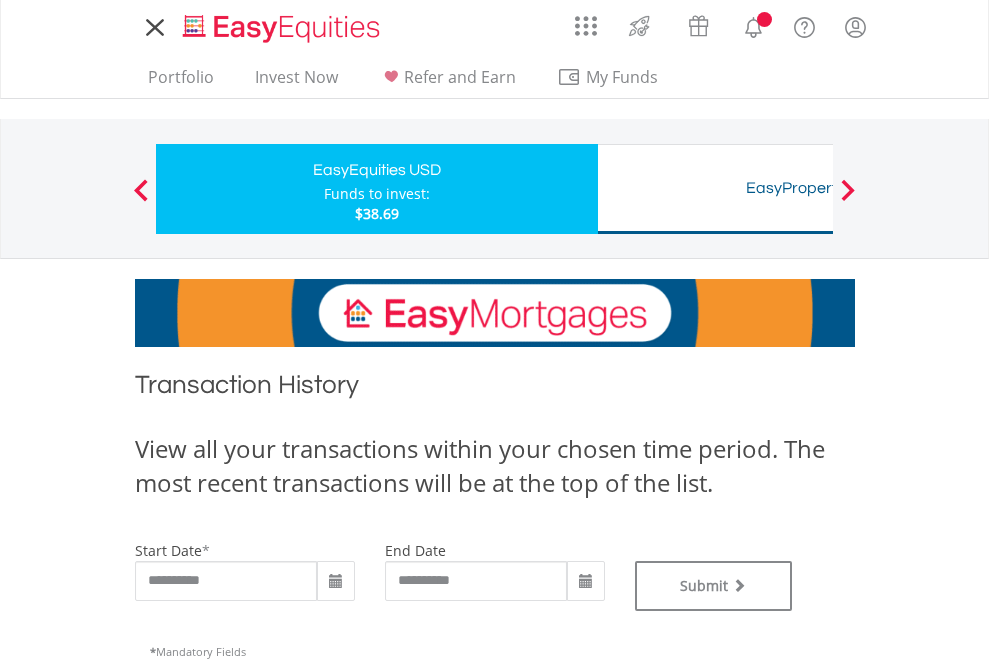 scroll, scrollTop: 0, scrollLeft: 0, axis: both 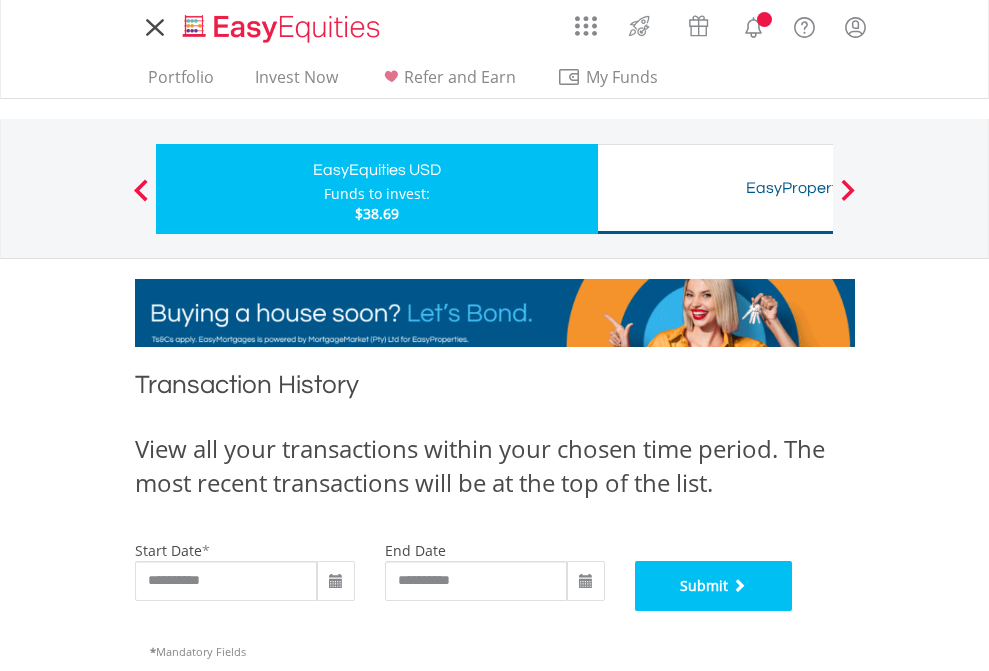 click on "Submit" at bounding box center [714, 586] 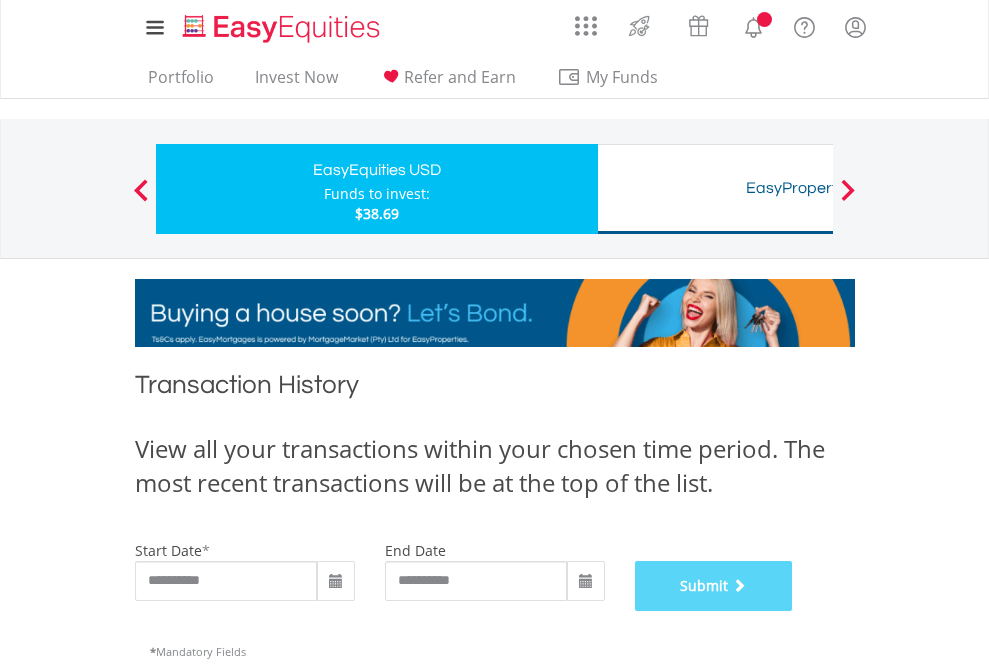 scroll, scrollTop: 811, scrollLeft: 0, axis: vertical 